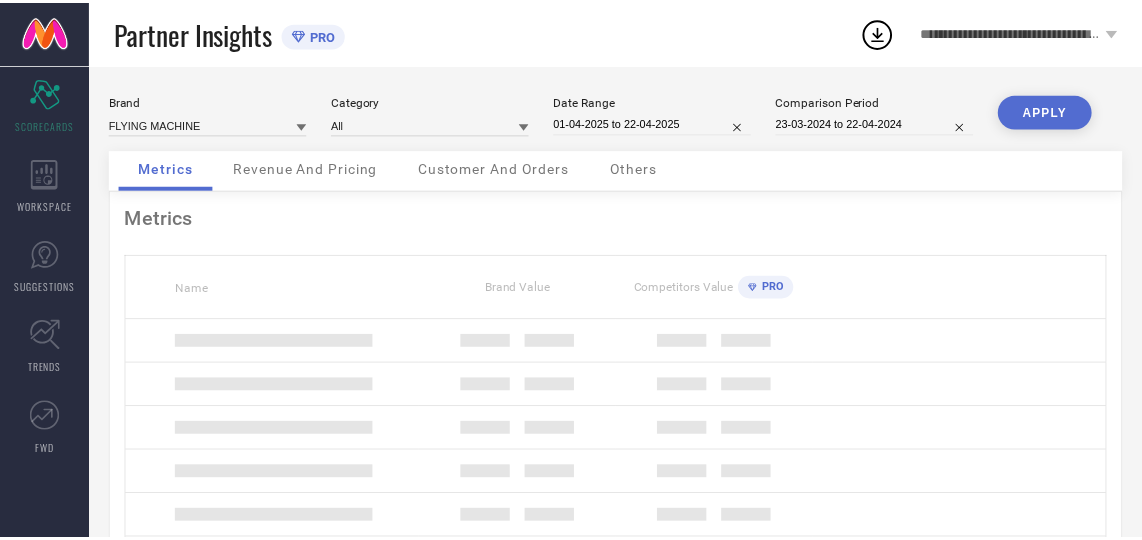 scroll, scrollTop: 0, scrollLeft: 0, axis: both 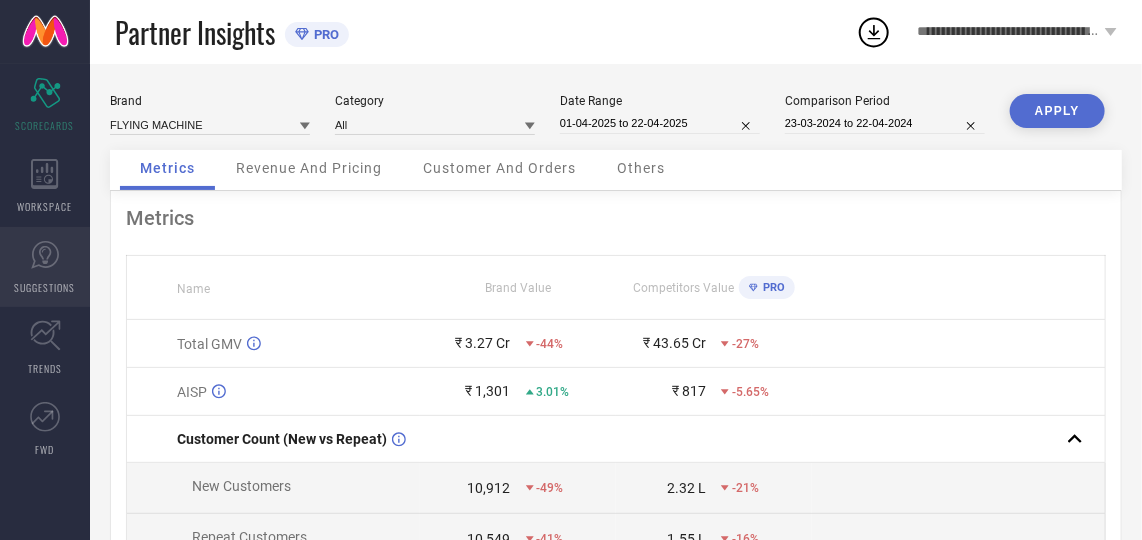 click 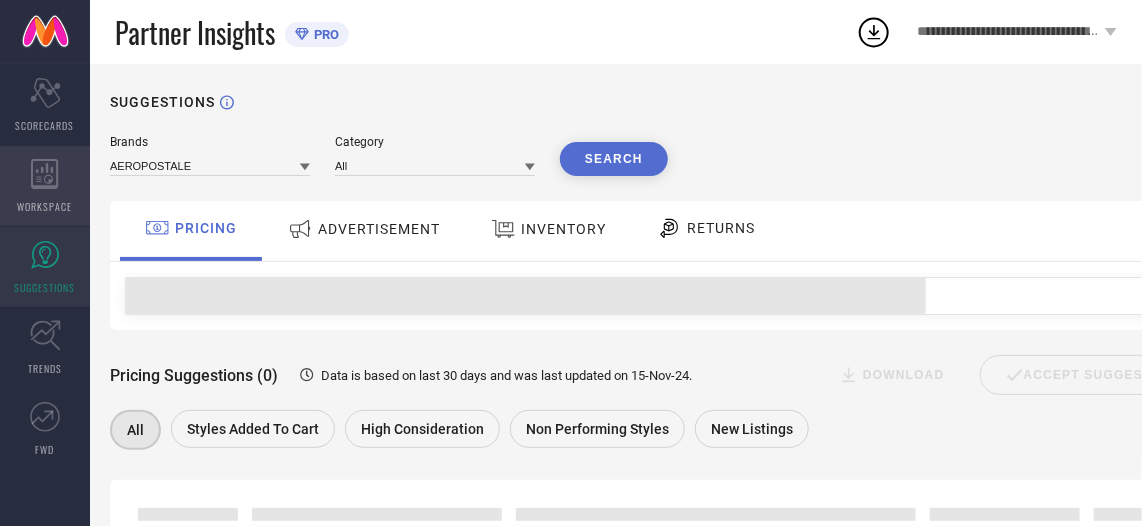 click on "WORKSPACE" at bounding box center (45, 186) 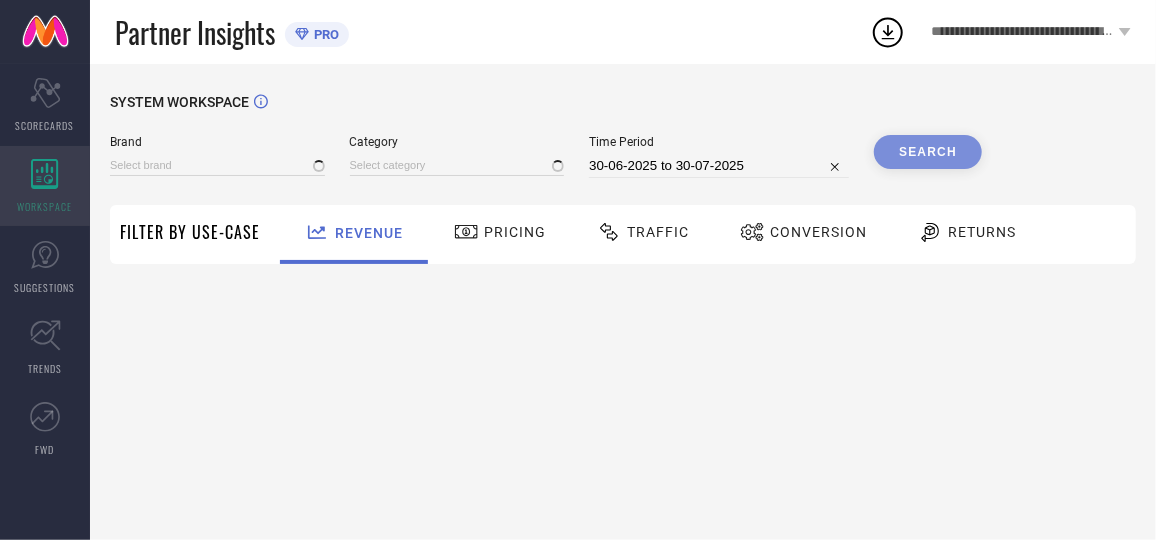 type on "AEROPOSTALE" 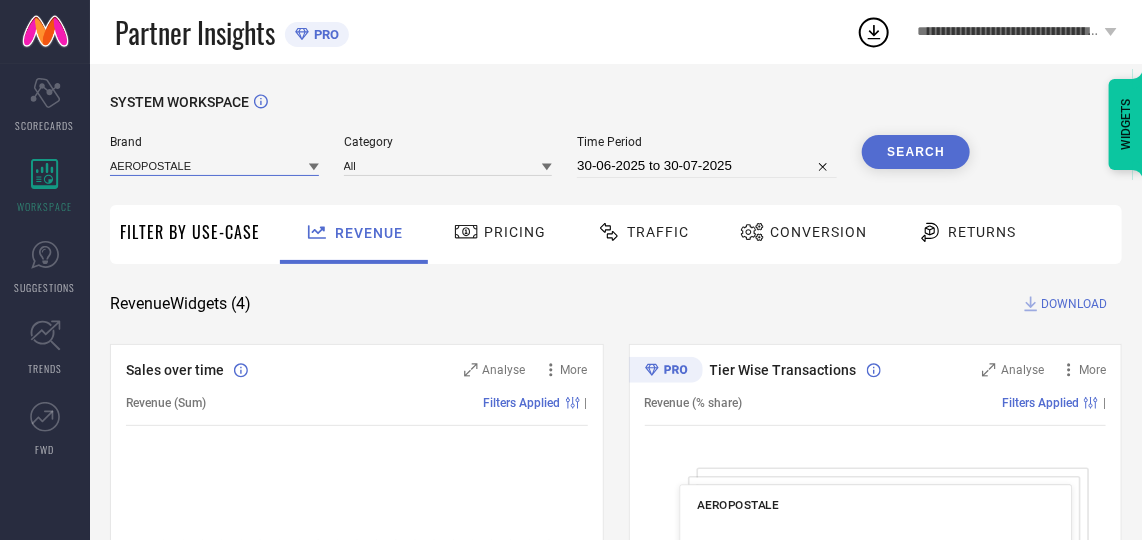 click at bounding box center [214, 165] 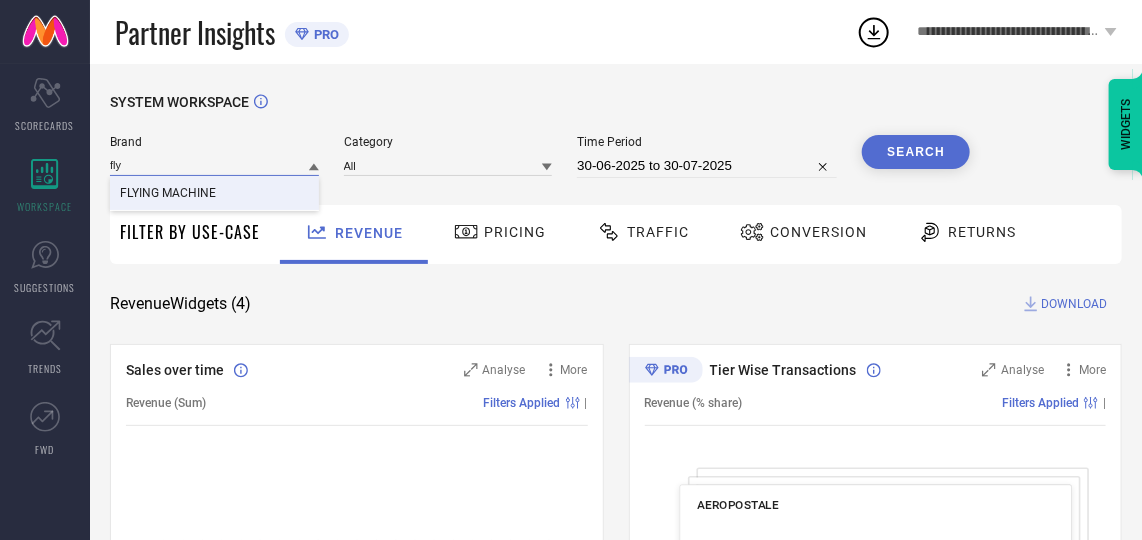 type on "fly" 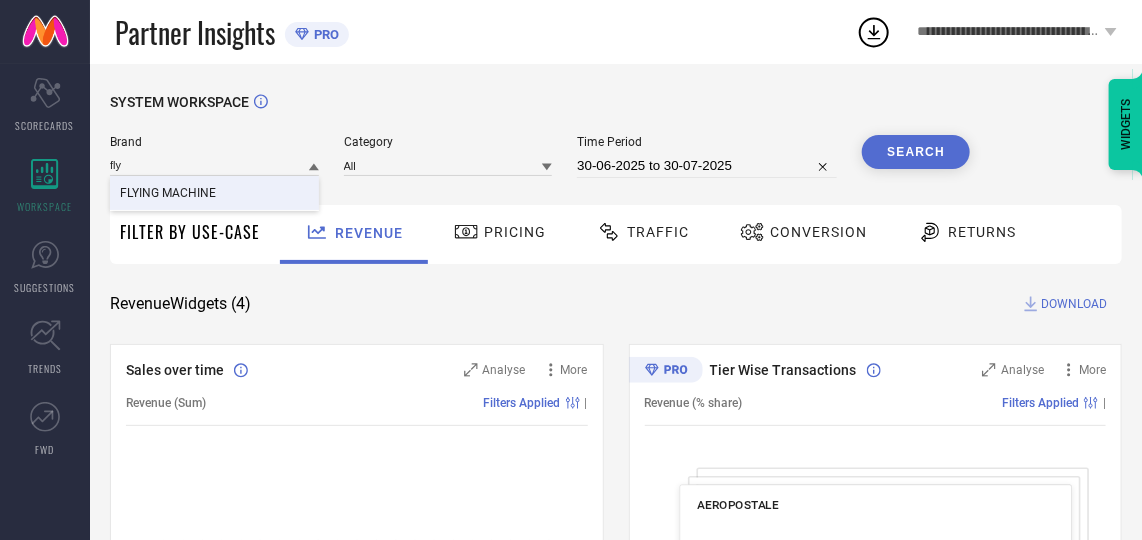 click on "FLYING MACHINE" at bounding box center (214, 193) 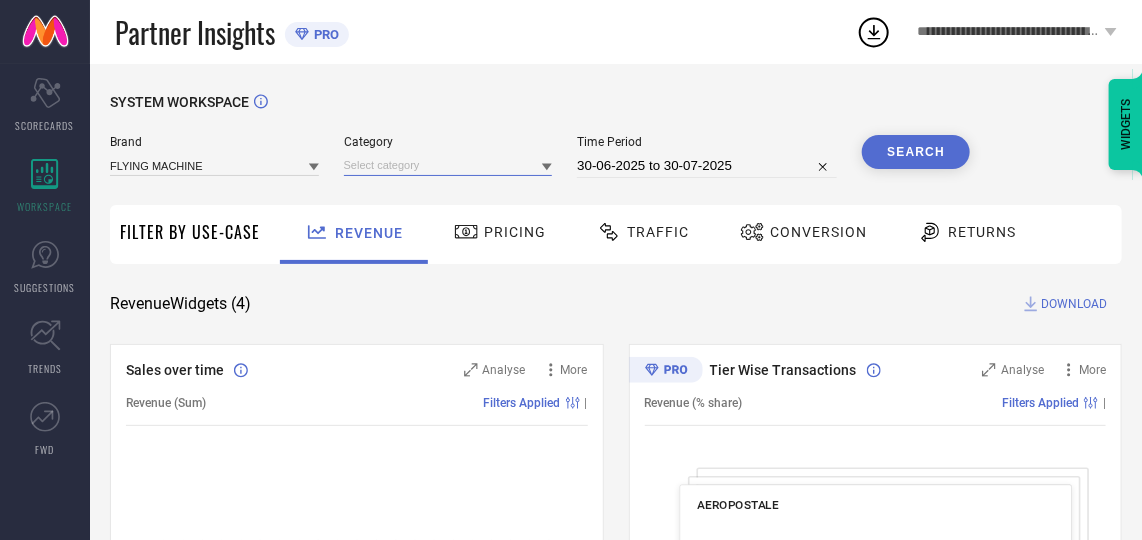 click at bounding box center (448, 165) 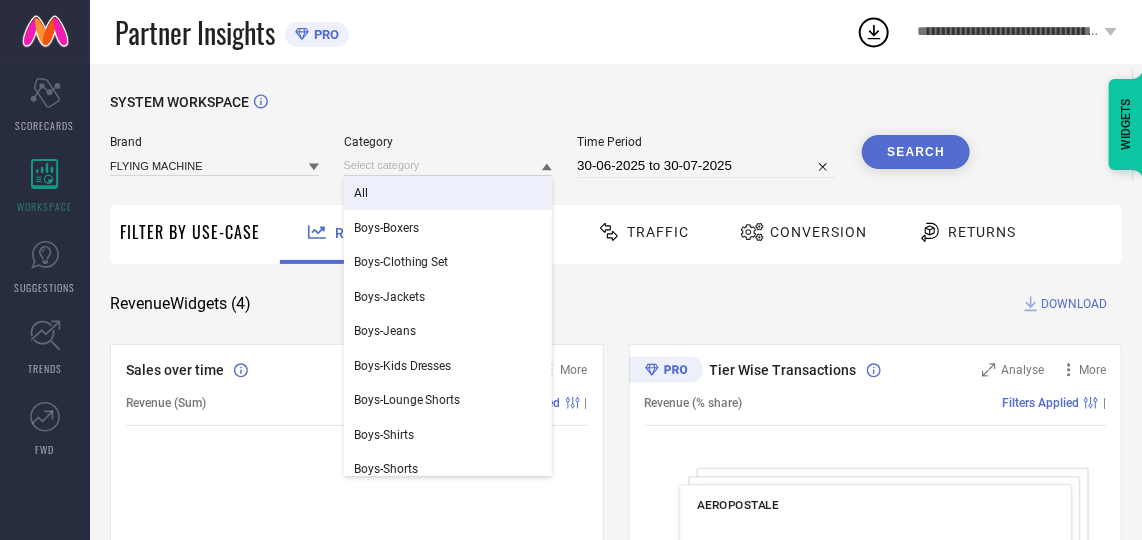 click on "All" at bounding box center (448, 193) 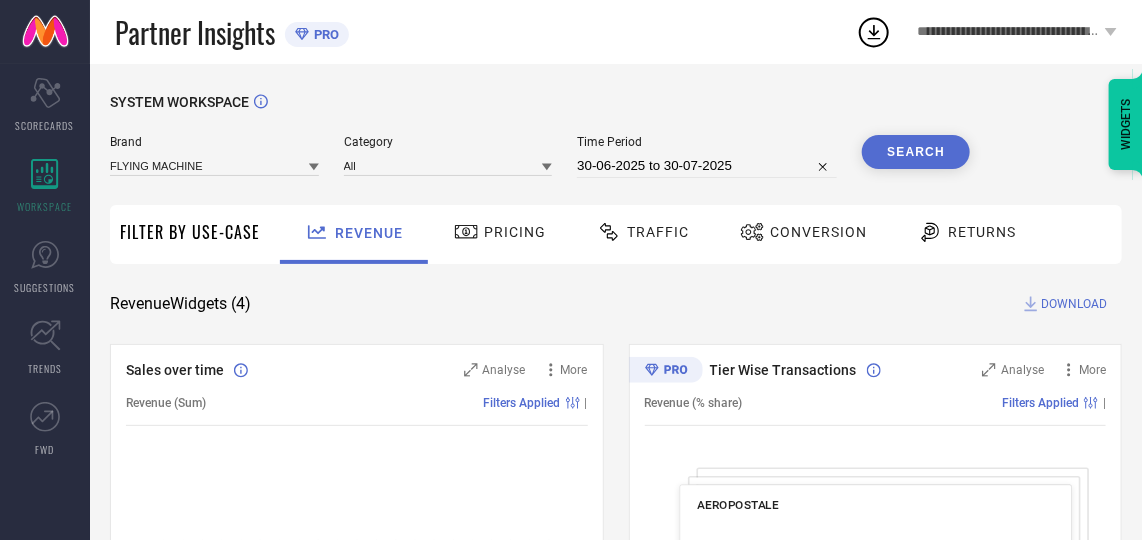 type 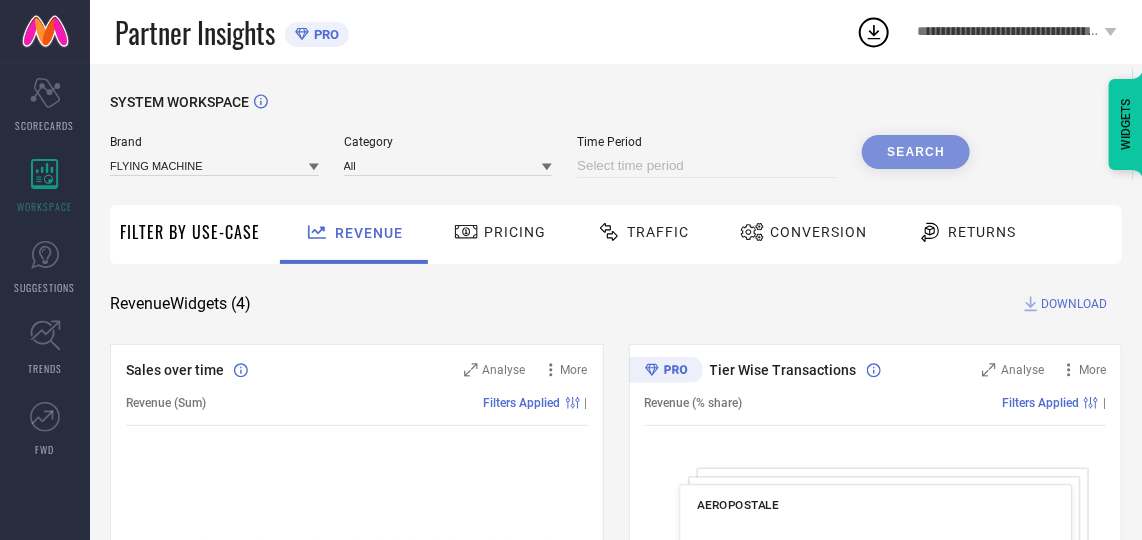 select on "7" 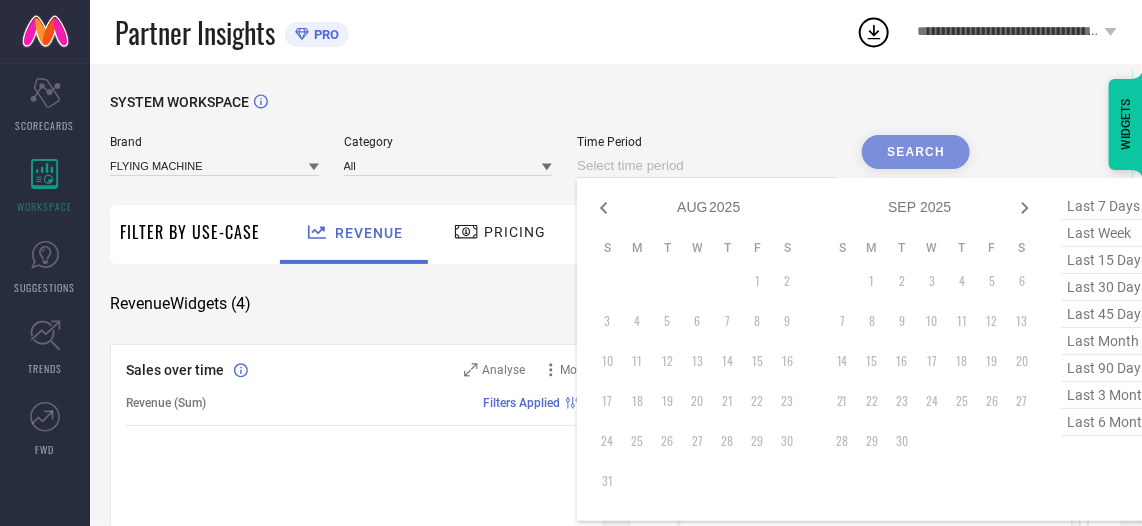click at bounding box center [707, 166] 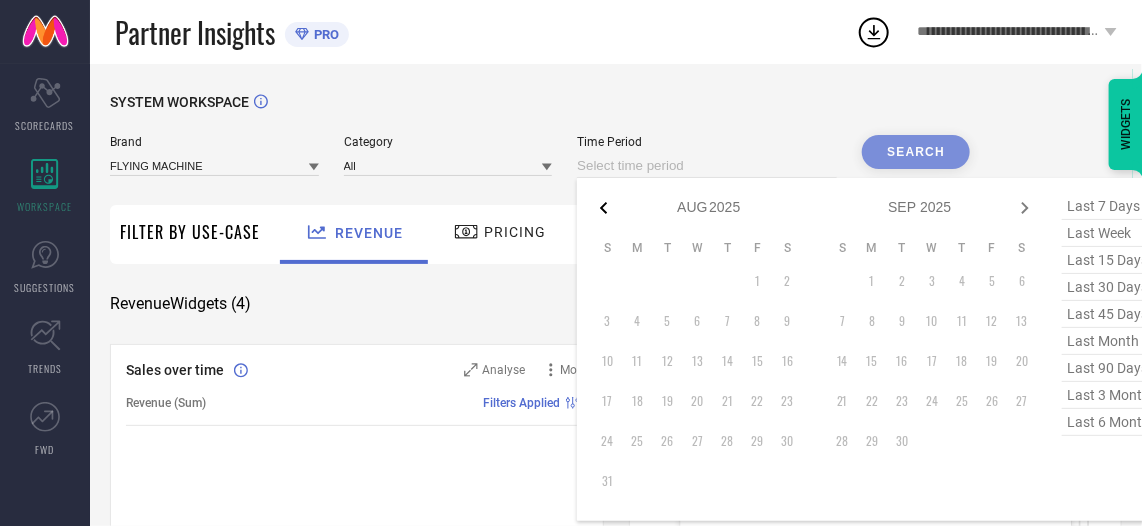 click 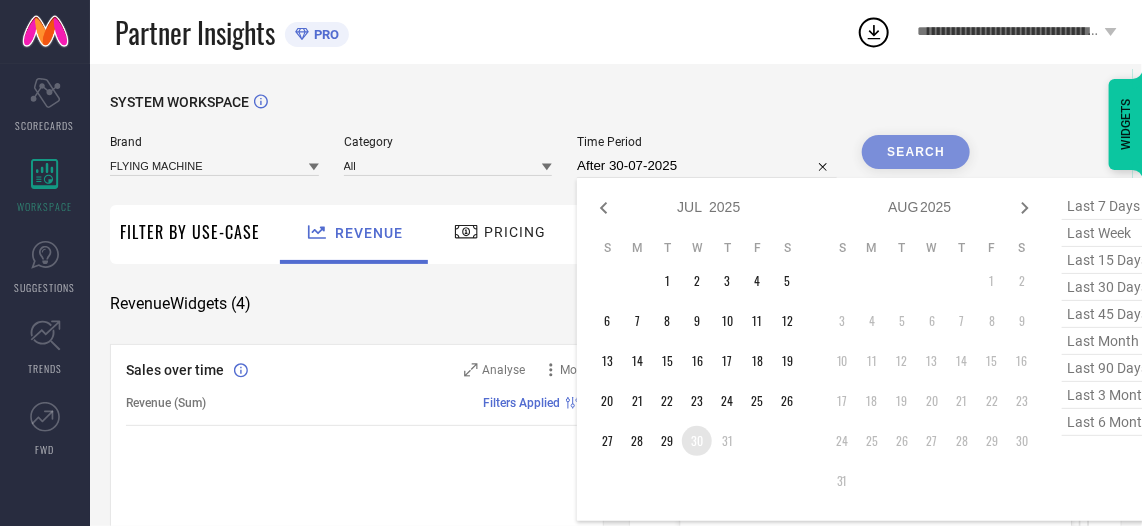 click on "30" at bounding box center (697, 441) 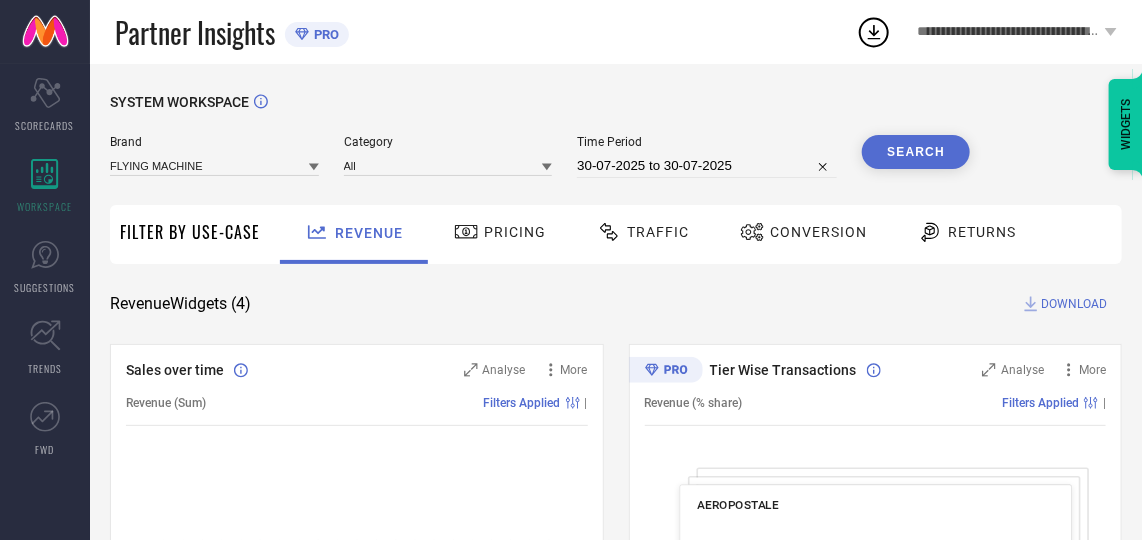click on "Search" at bounding box center [916, 152] 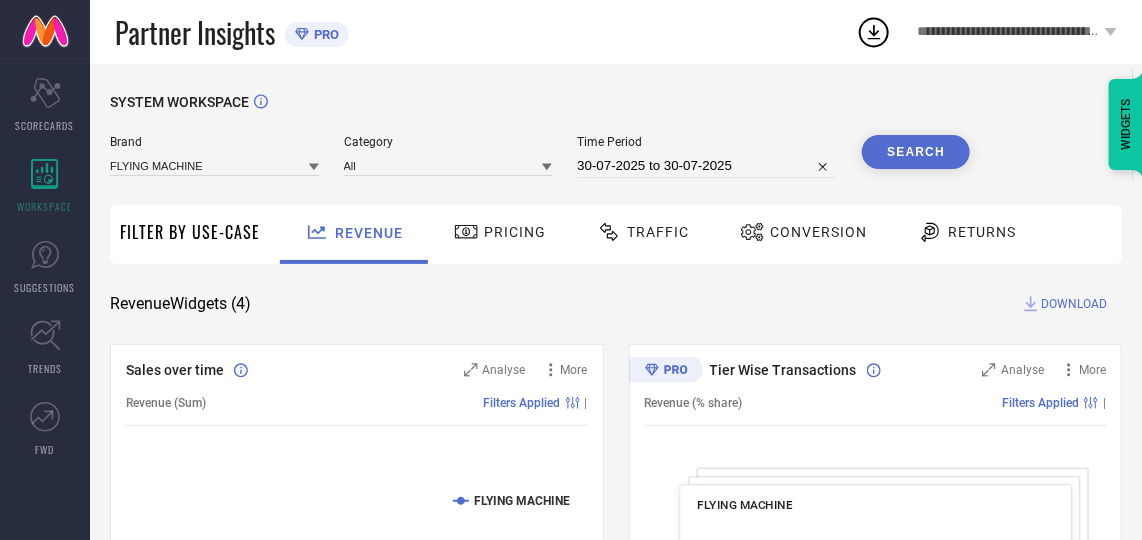 click on "Conversion" at bounding box center (803, 232) 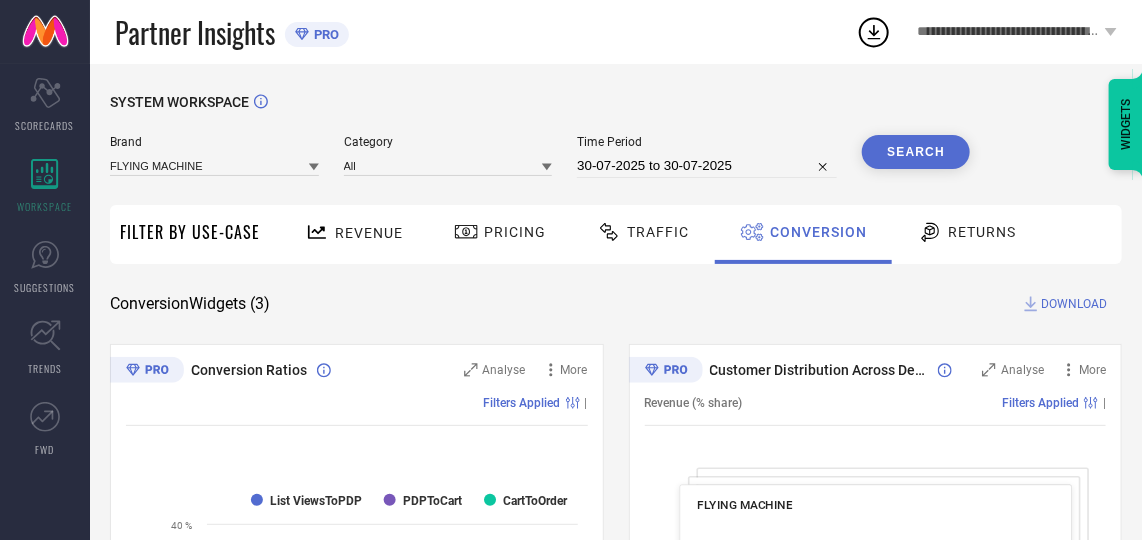 click on "DOWNLOAD" at bounding box center [1074, 304] 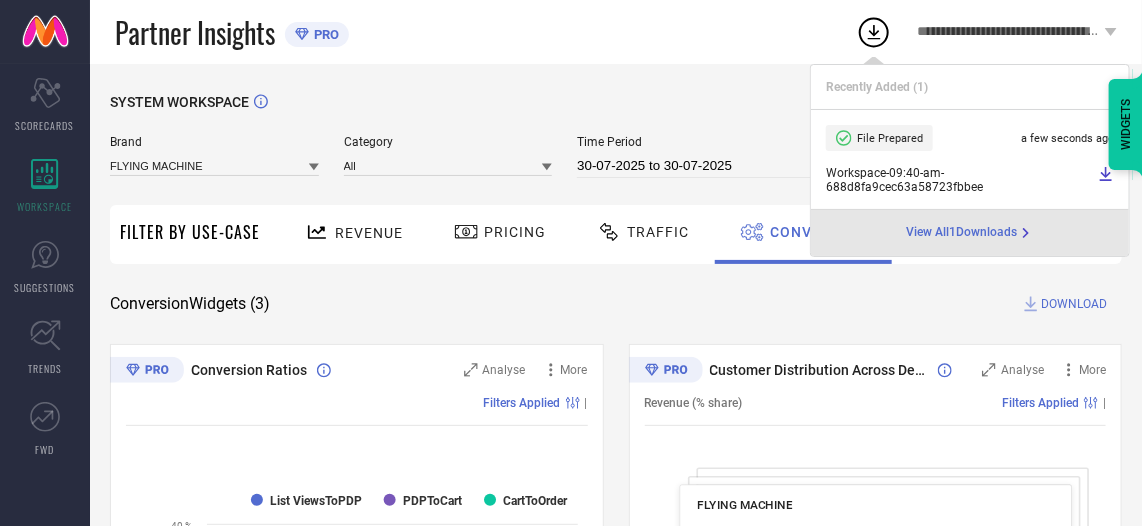 click on "30-07-2025 to 30-07-2025" at bounding box center [707, 166] 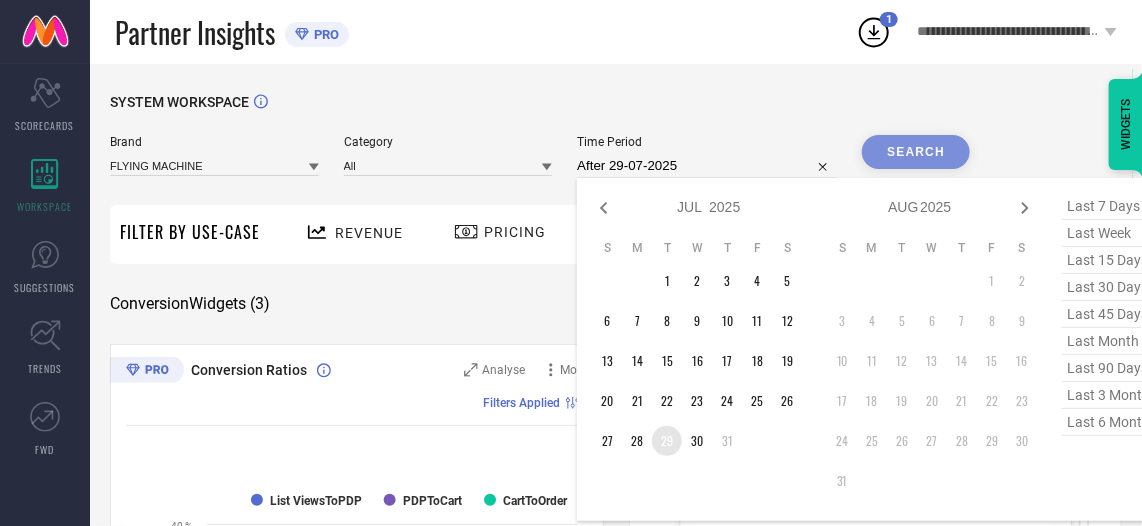click on "29" at bounding box center (667, 441) 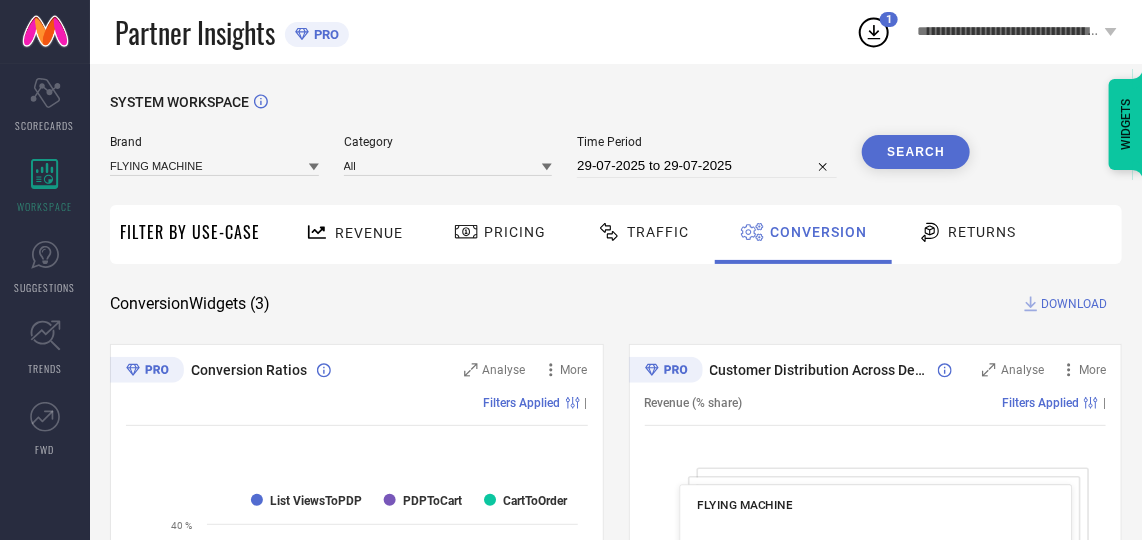 click on "Search" at bounding box center (916, 152) 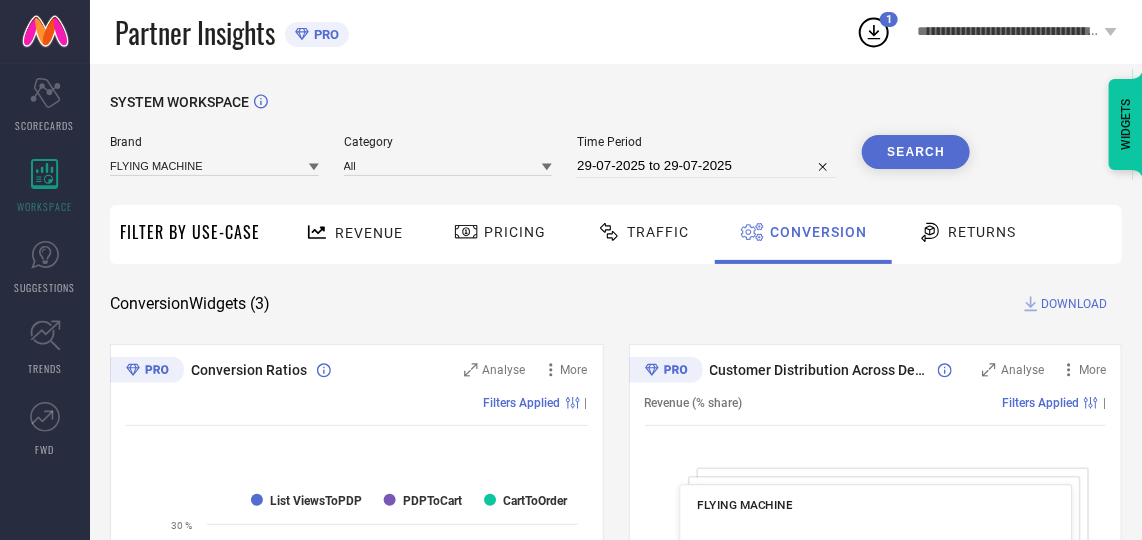 click on "DOWNLOAD" at bounding box center [1074, 304] 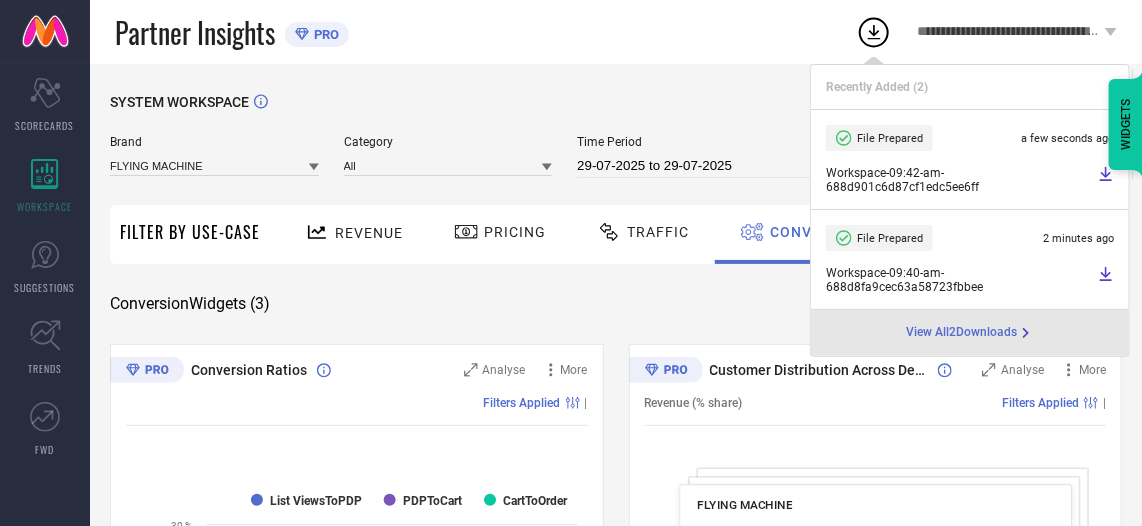 click on "29-07-2025 to 29-07-2025" at bounding box center (707, 166) 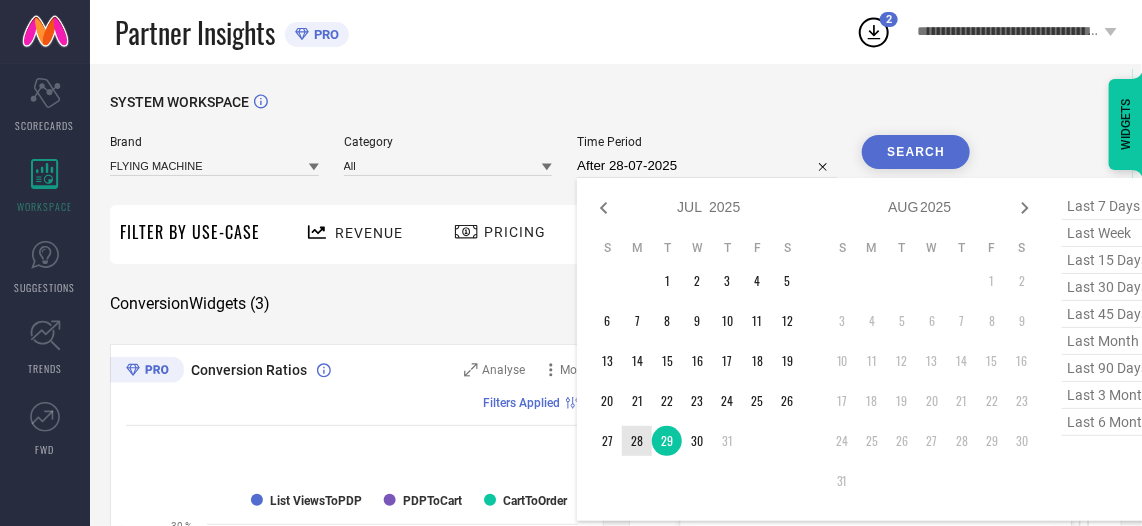 click on "28" at bounding box center [637, 441] 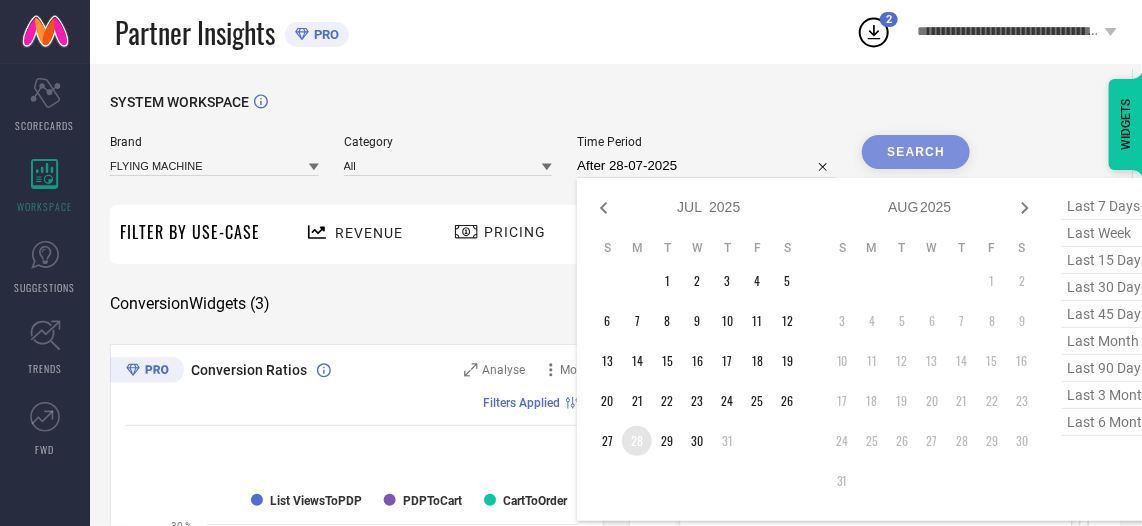 type on "28-07-2025 to 28-07-2025" 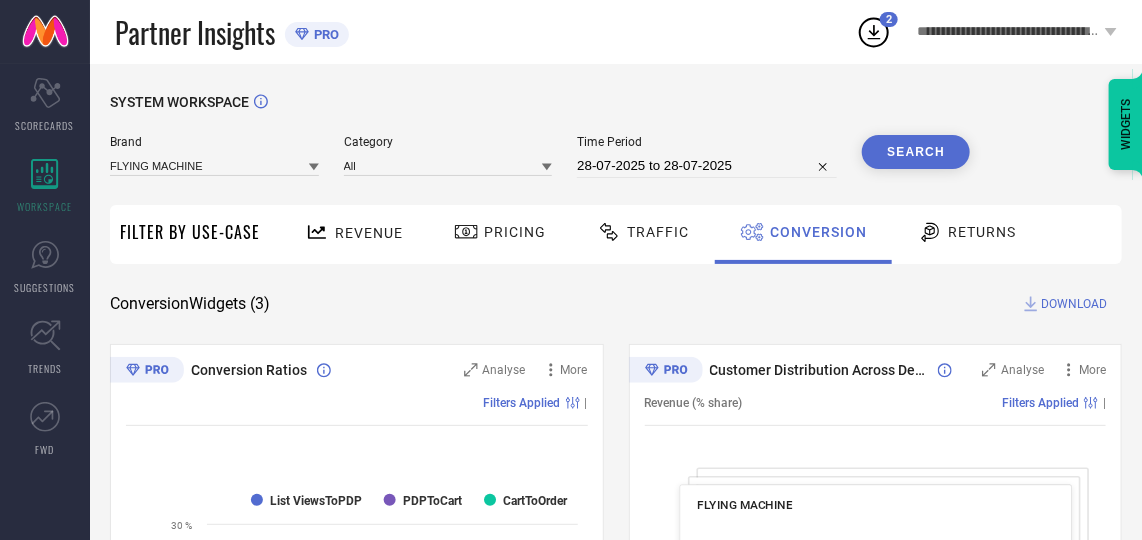 click on "DOWNLOAD" at bounding box center [1074, 304] 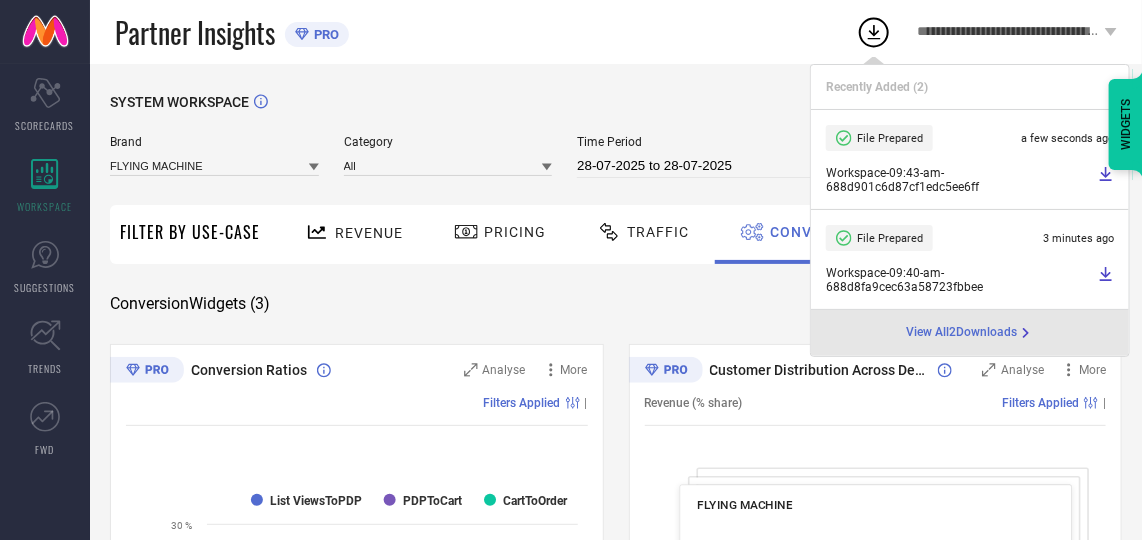 click on "SYSTEM WORKSPACE" at bounding box center (616, 114) 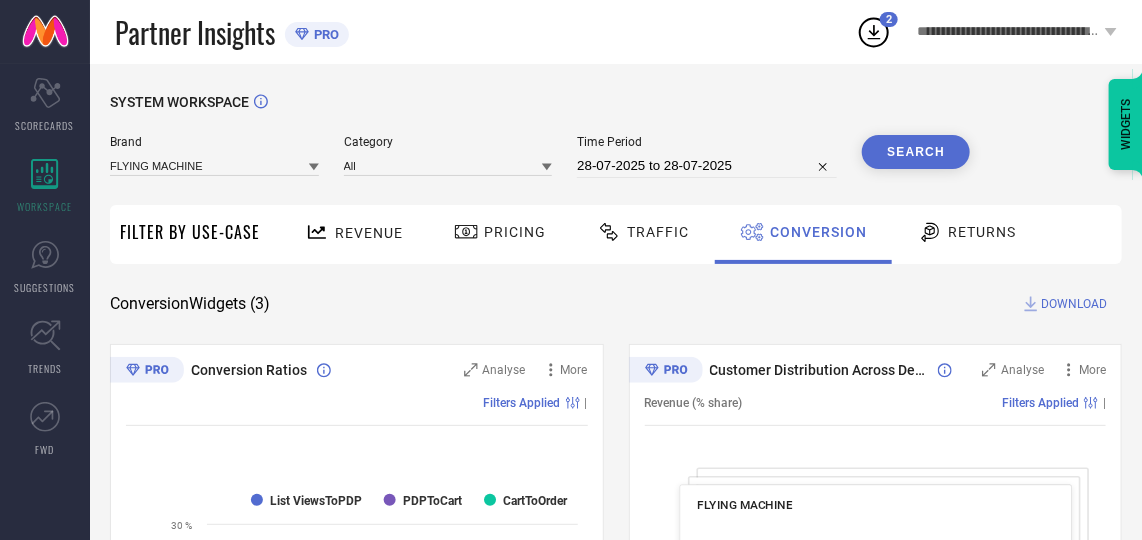 click on "DOWNLOAD" at bounding box center (1074, 304) 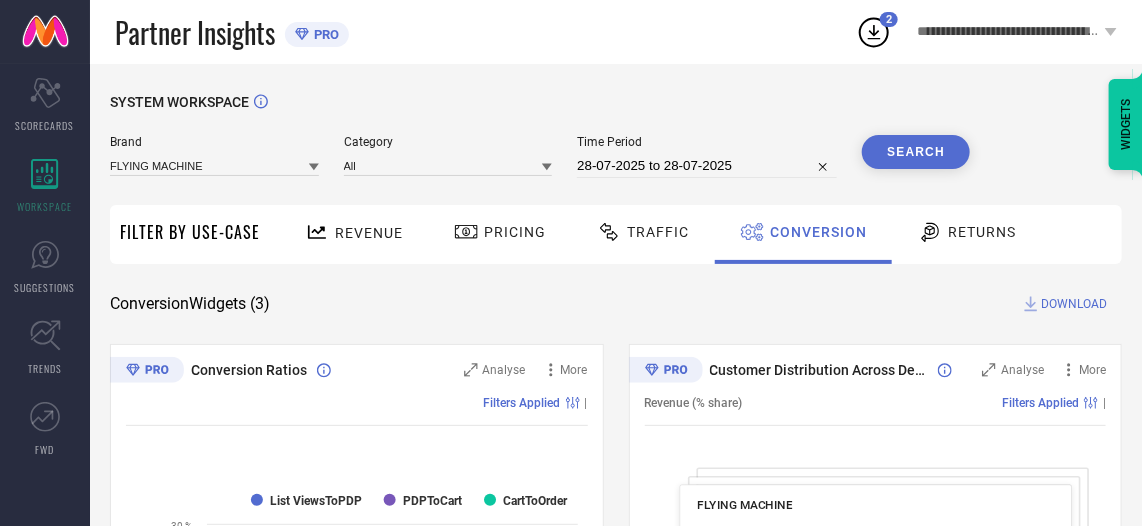 select on "6" 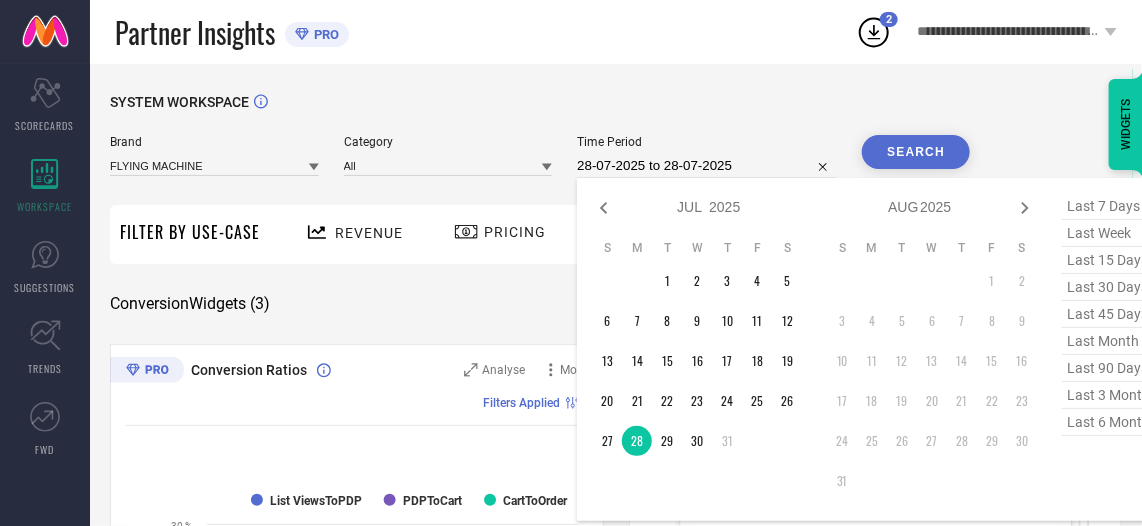 click on "Search" at bounding box center [916, 152] 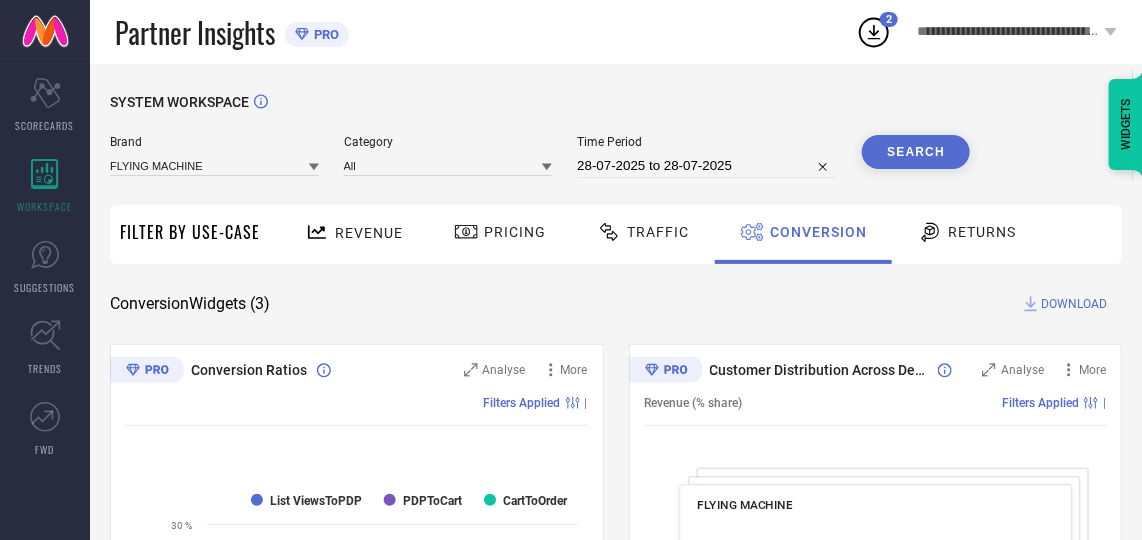 click on "DOWNLOAD" at bounding box center [1074, 304] 